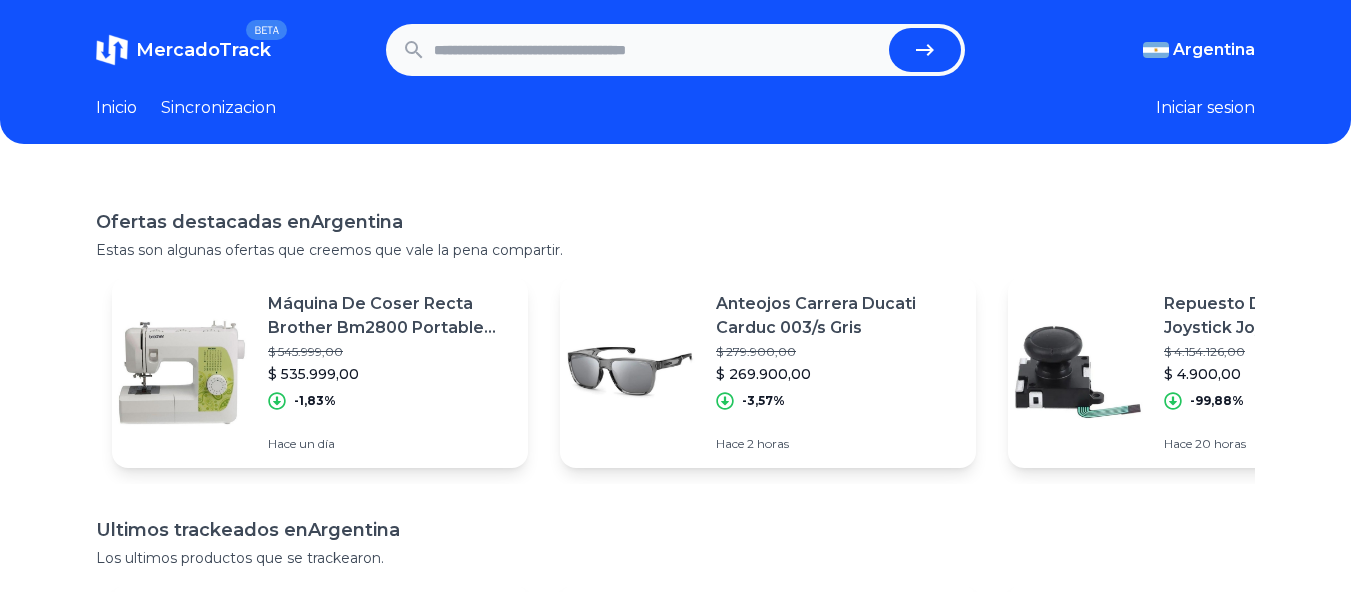 scroll, scrollTop: 0, scrollLeft: 0, axis: both 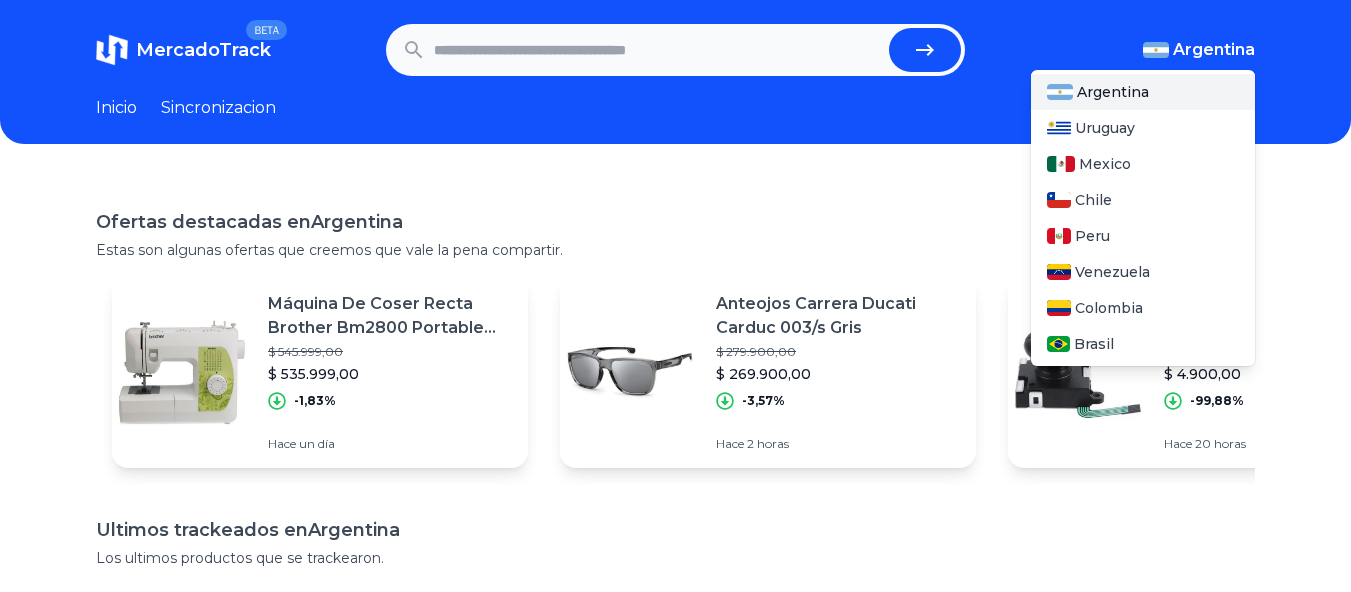 click on "Argentina" at bounding box center [1214, 50] 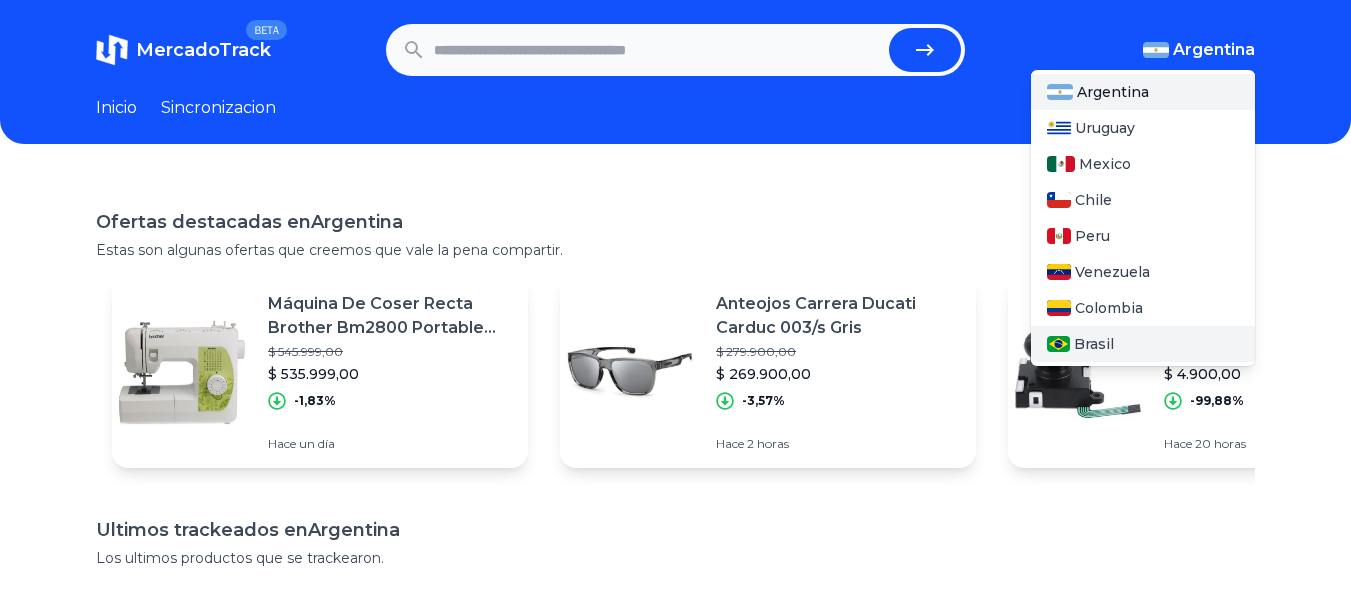 click on "Brasil" at bounding box center [1094, 344] 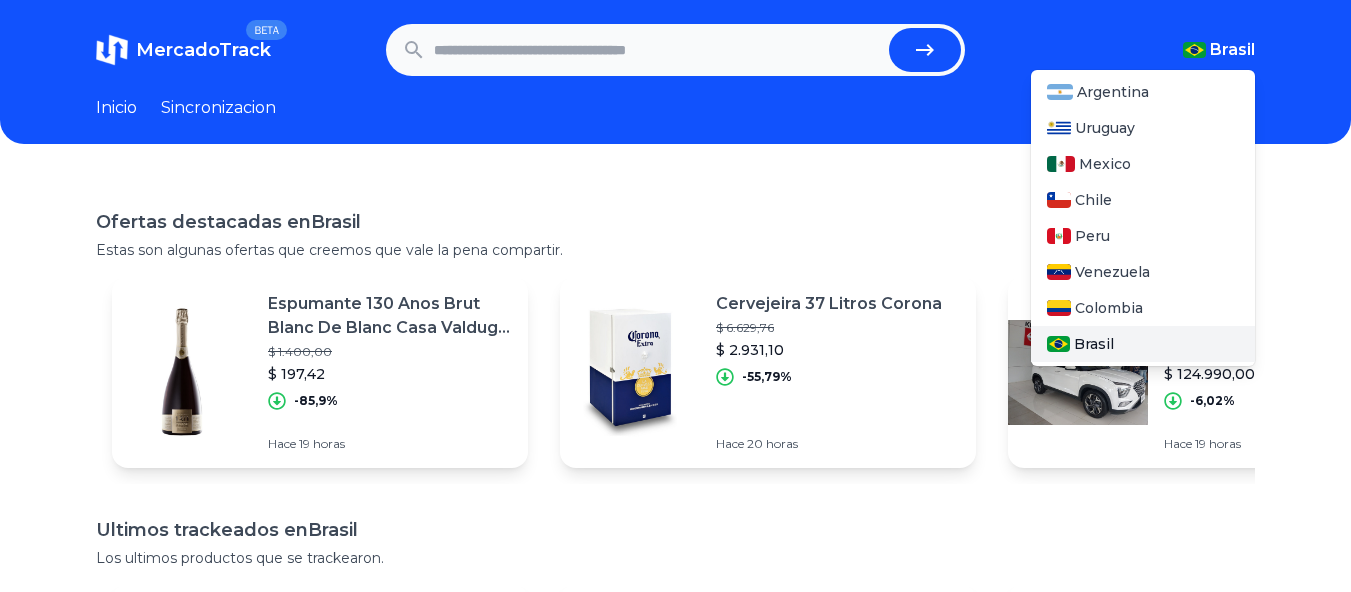 click on "Brasil" at bounding box center (1094, 344) 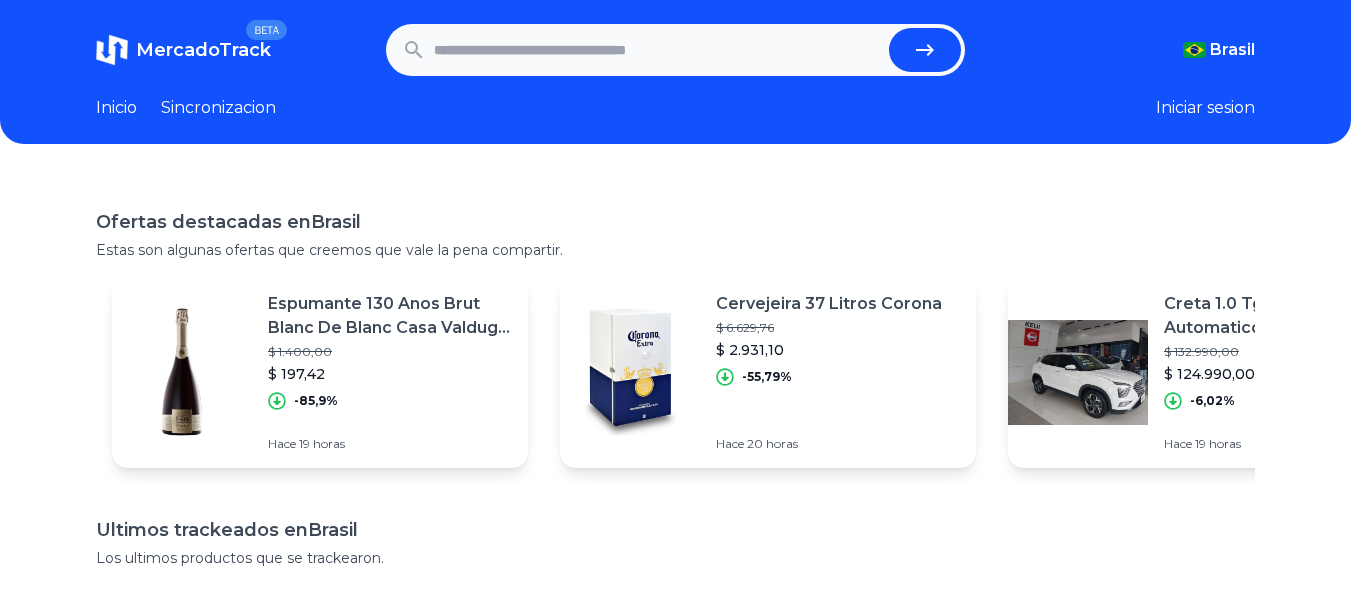 click on "Ofertas destacadas en  [COUNTRY] Estas son algunas ofertas que creemos que vale la pena compartir. Espumante 130 Anos Brut Blanc De Blanc Casa Valduga 750ml $ 1.400,00 $ 197,42 -85,9% Hace 19 horas Cervejeira 37 Litros Corona $ 6.629,76 $ 2.931,10 -55,79% Hace 20 horas Creta 1.0 Tgdi Platinum Automatico $ 132.990,00 $ 124.990,00 -6,02% Hace 19 horas Celular Realme 12+ 5g 256gb Dual Sim 8 Gb Ram Nfc Smartphone $ 4.727,28 $ 1.990,00 -57,9% Hace 19 horas Ar Condicionado Split Philco 12000 Btus Frio 220v Pac12fi $ 3.791,80 $ 2.499,00 -34,09% Hace 19 horas Tartelete - Canapés P/ Rechear C/ Aprox. 580 Und. $ 22.944,00 $ 229,44 -99% Hace 19 horas Monitor De Áudio Mr4 Edifier 42w Rms - Preto $ 5.890,00 $ 1.169,00 -80,15% Hace 19 horas Macbook Pro A1990 2019 Core I9 16gb 512gb Ssd 15.4 Pro 560x $ 7.425,00 $ 5.550,00 -25,25% Hace 19 horas Samsung Galaxy Tab S9 Fe+ Wifi, 128gb, 8gb Ram, Tela 12.4 $ 4.219,00 $ 3.149,00 -25,36% Hace 19 horas $ 3.598,50 $ 2.399,00 -33,33% Hace [COUNTRY]" at bounding box center [675, 500] 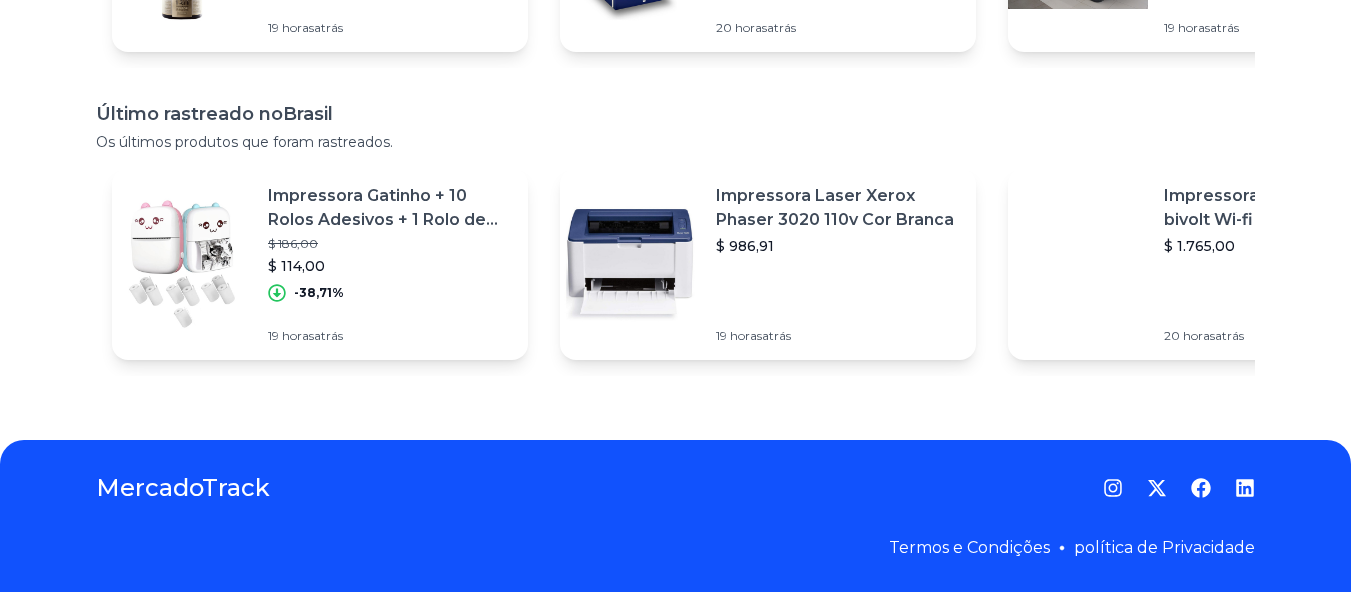 scroll, scrollTop: 0, scrollLeft: 0, axis: both 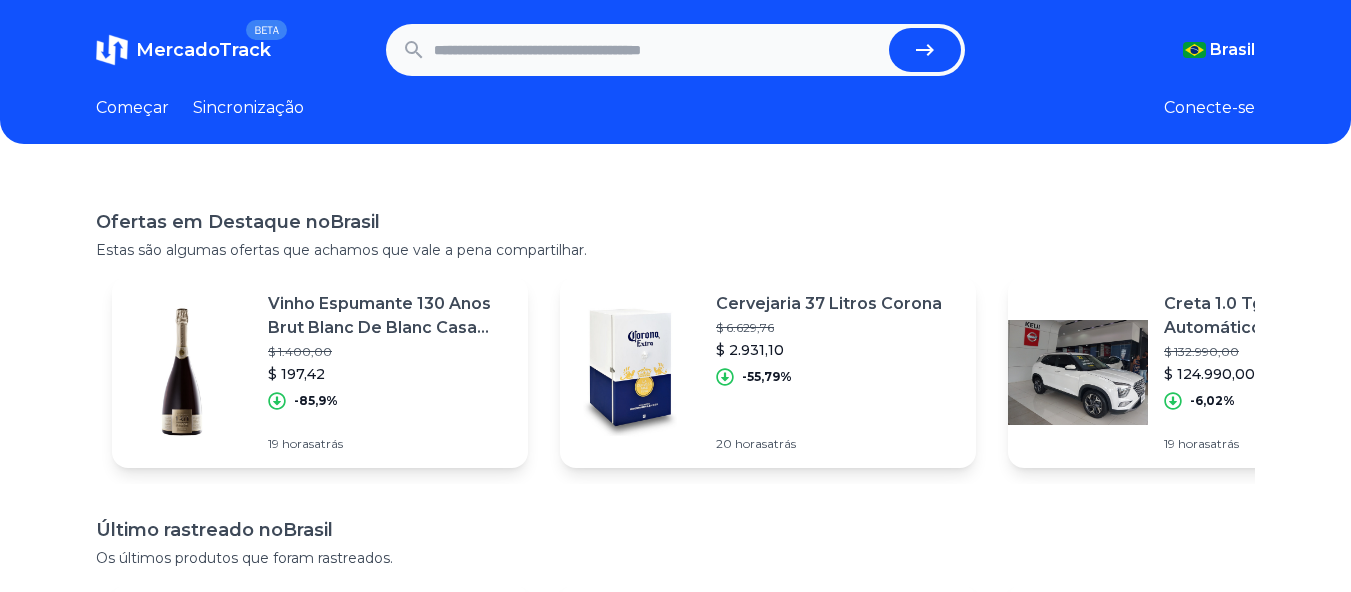 click at bounding box center [676, 50] 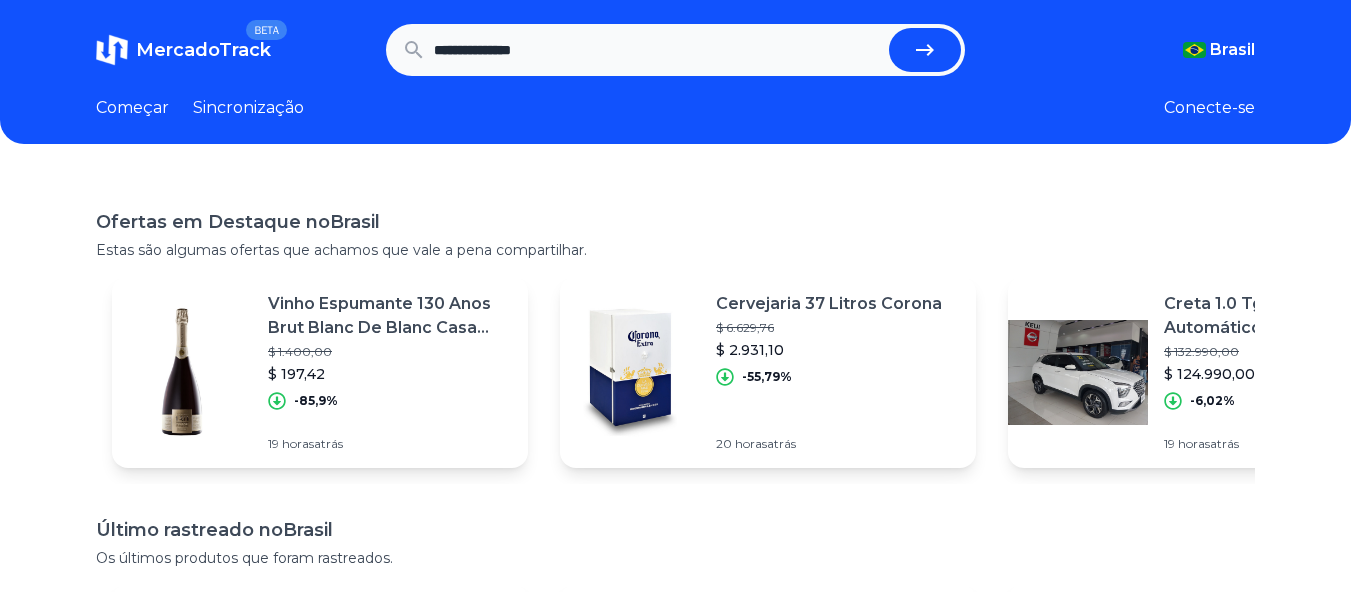type on "**********" 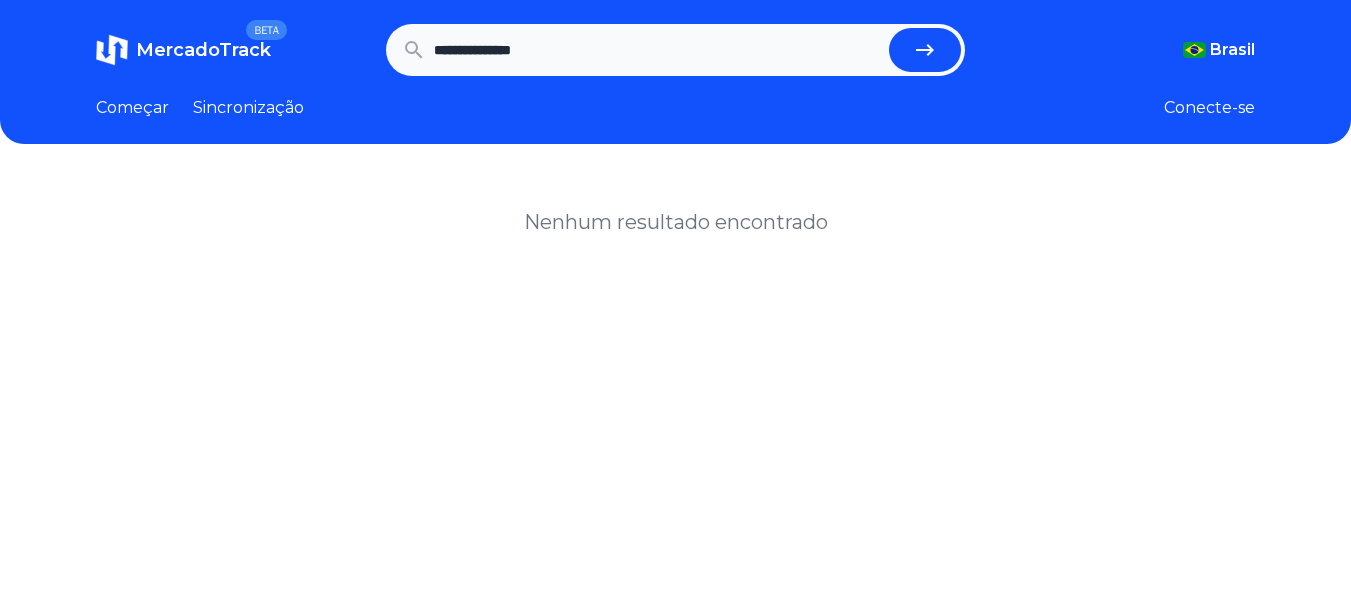 scroll, scrollTop: 0, scrollLeft: 0, axis: both 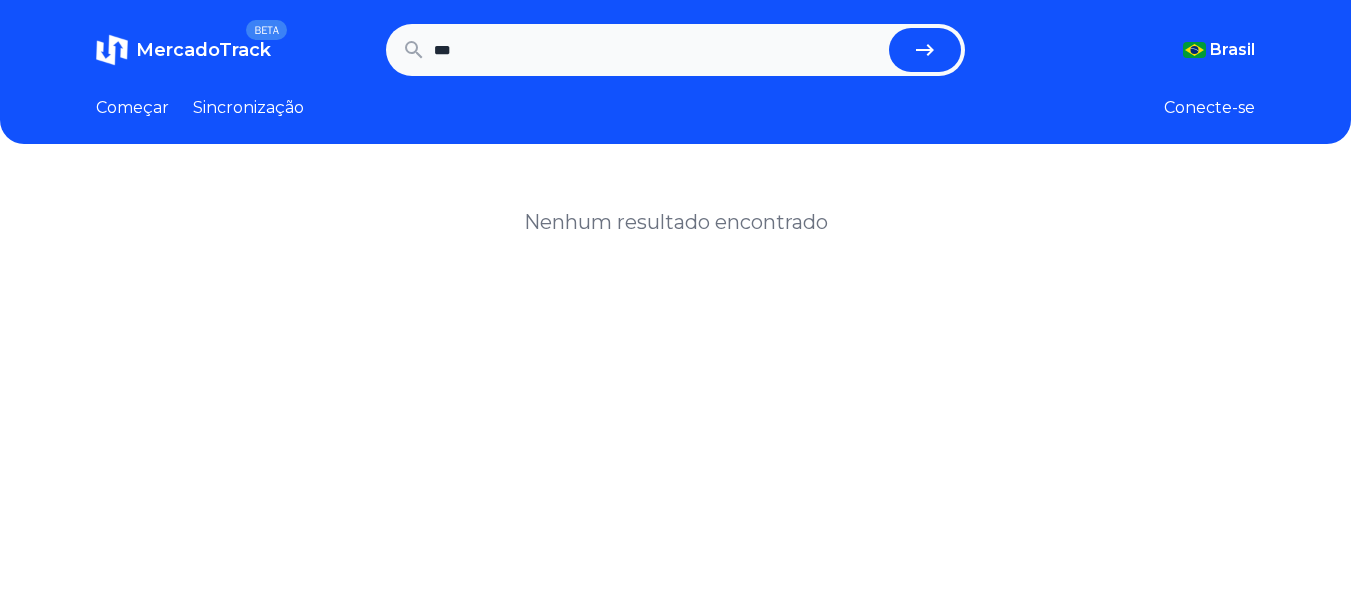 type on "***" 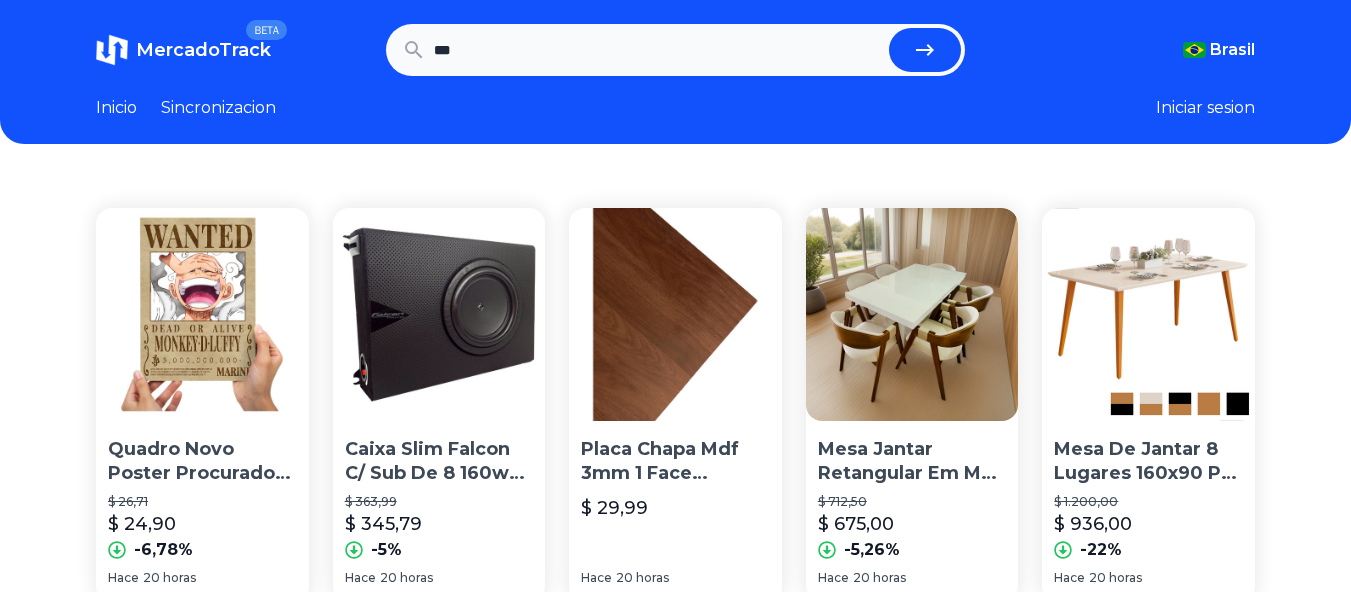 scroll, scrollTop: 0, scrollLeft: 0, axis: both 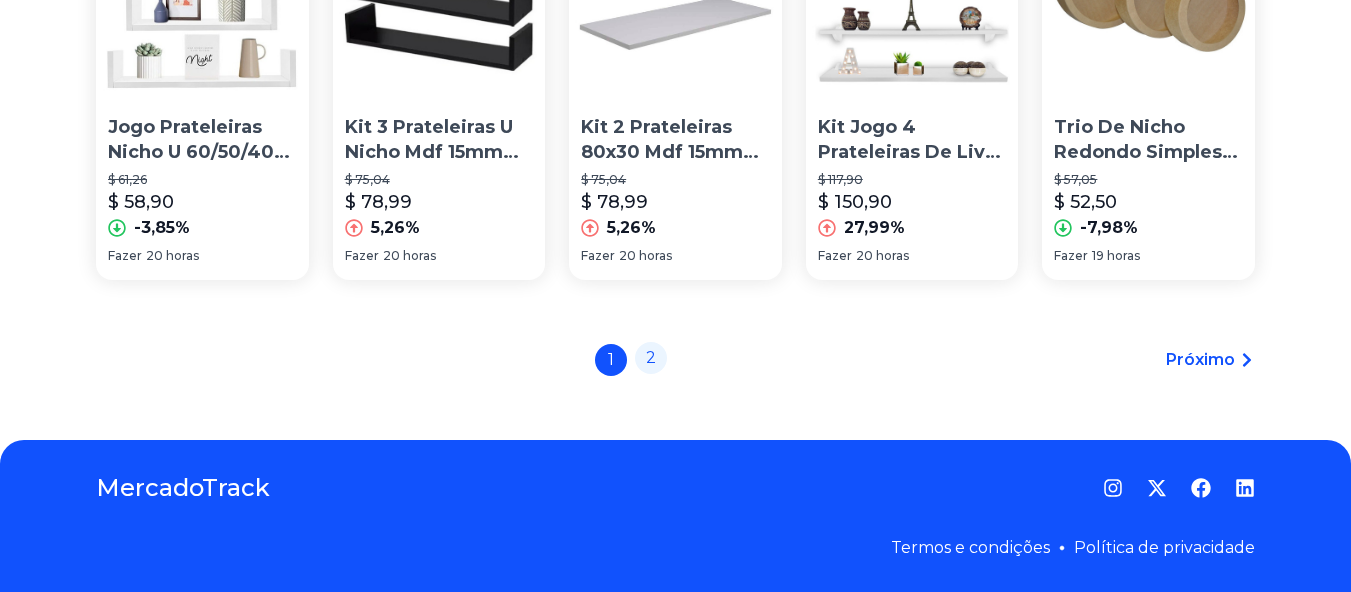 click on "2" at bounding box center [651, 357] 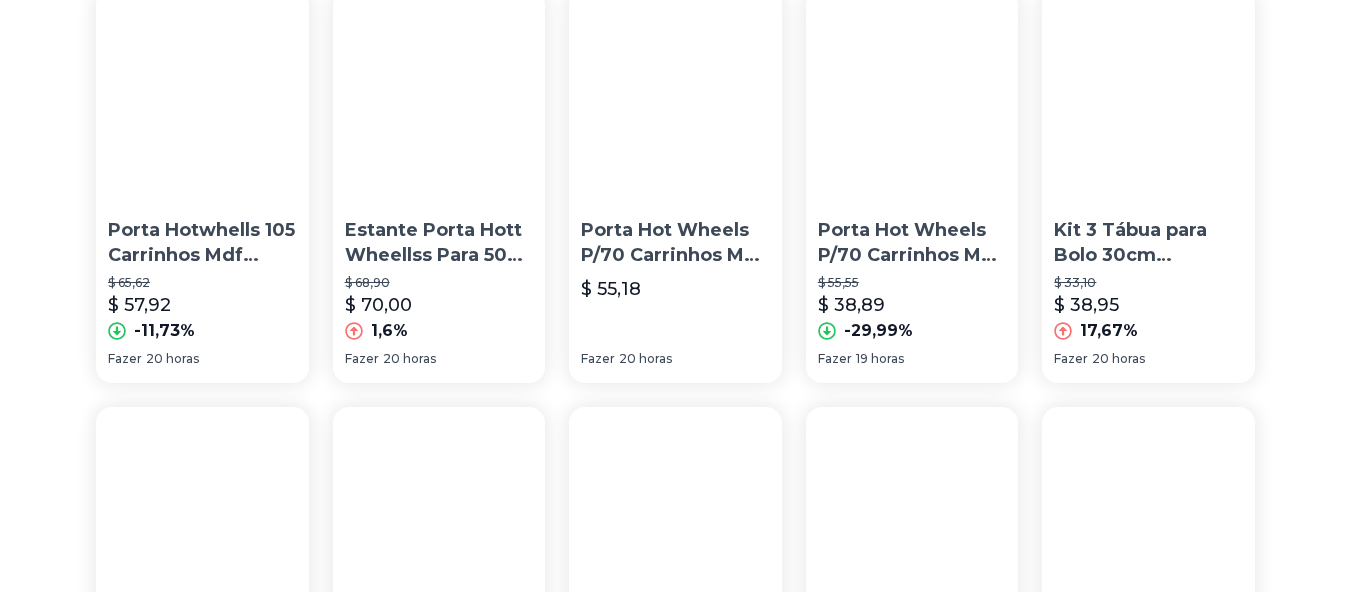 scroll, scrollTop: 1067, scrollLeft: 0, axis: vertical 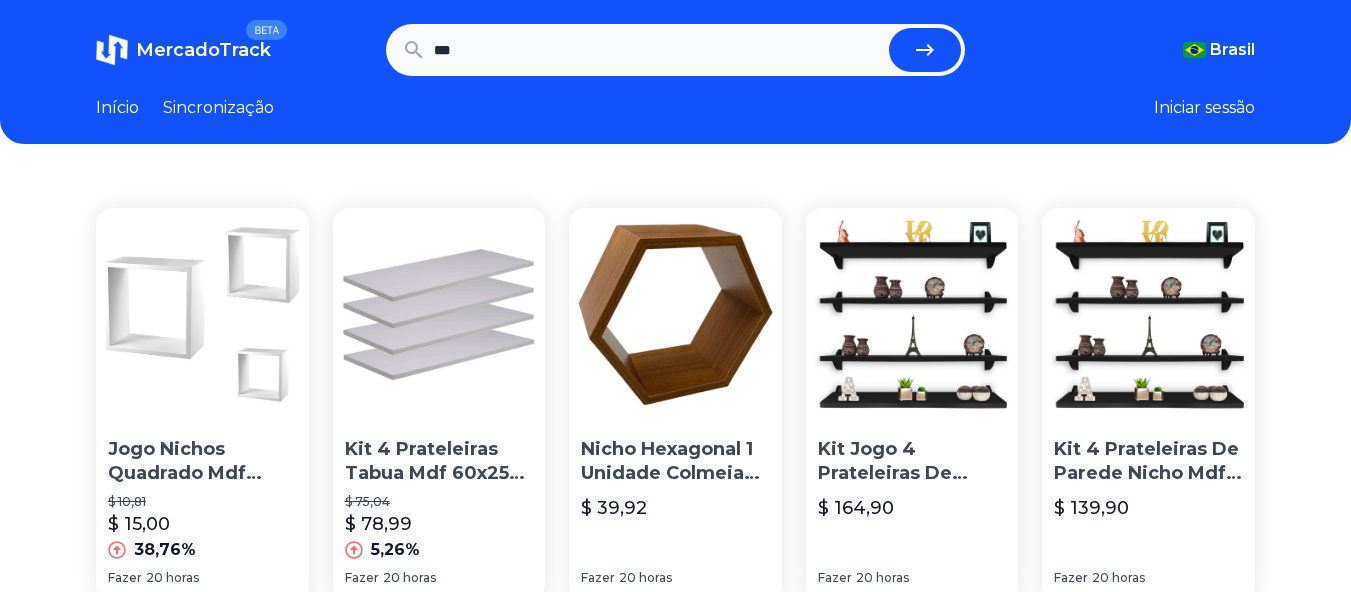 click on "MercadoTrack BETA Brasil Argentina Uruguai México Chile Peru Venezuela Colômbia Brasil *** Brasil Argentina Uruguai México Chile Peru Venezuela Colômbia Brasil Início Sincronização Iniciar sessão" at bounding box center (675, 72) 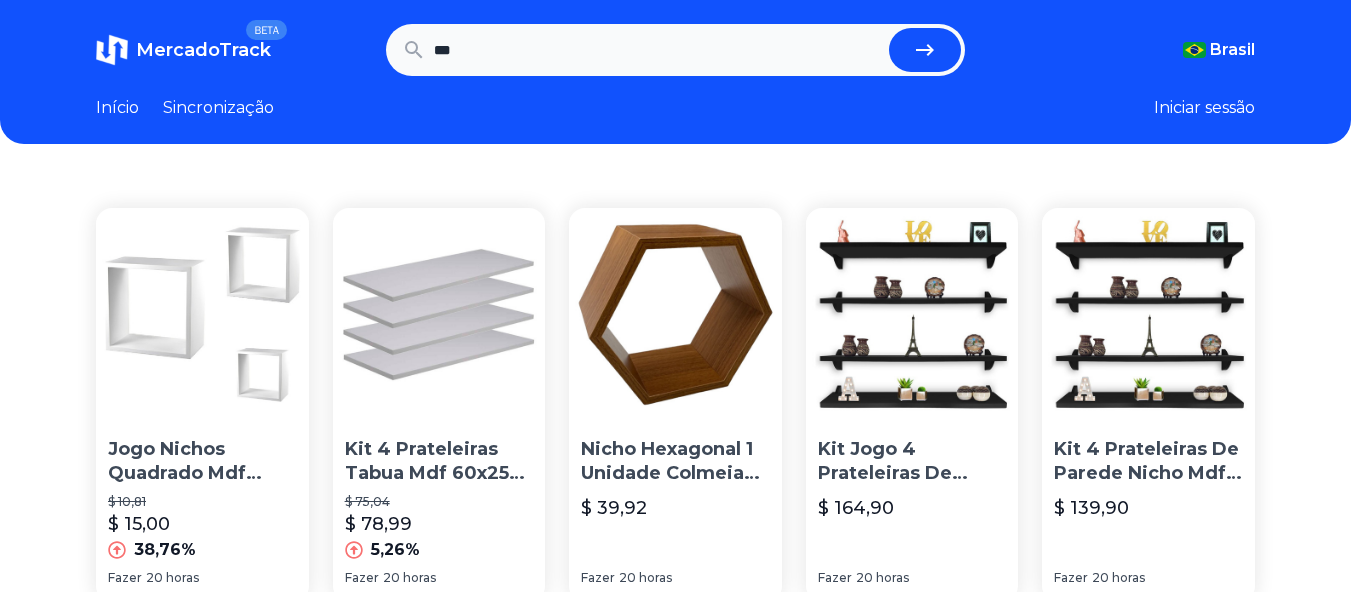 click on "***" at bounding box center (658, 50) 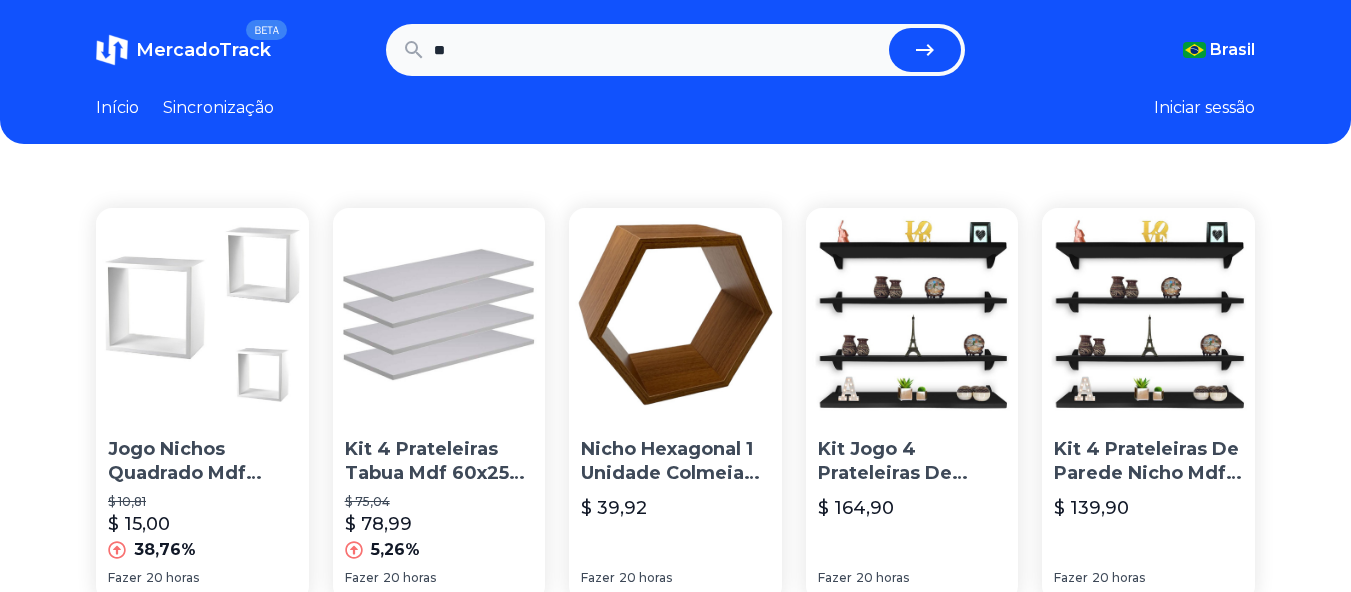 type on "*" 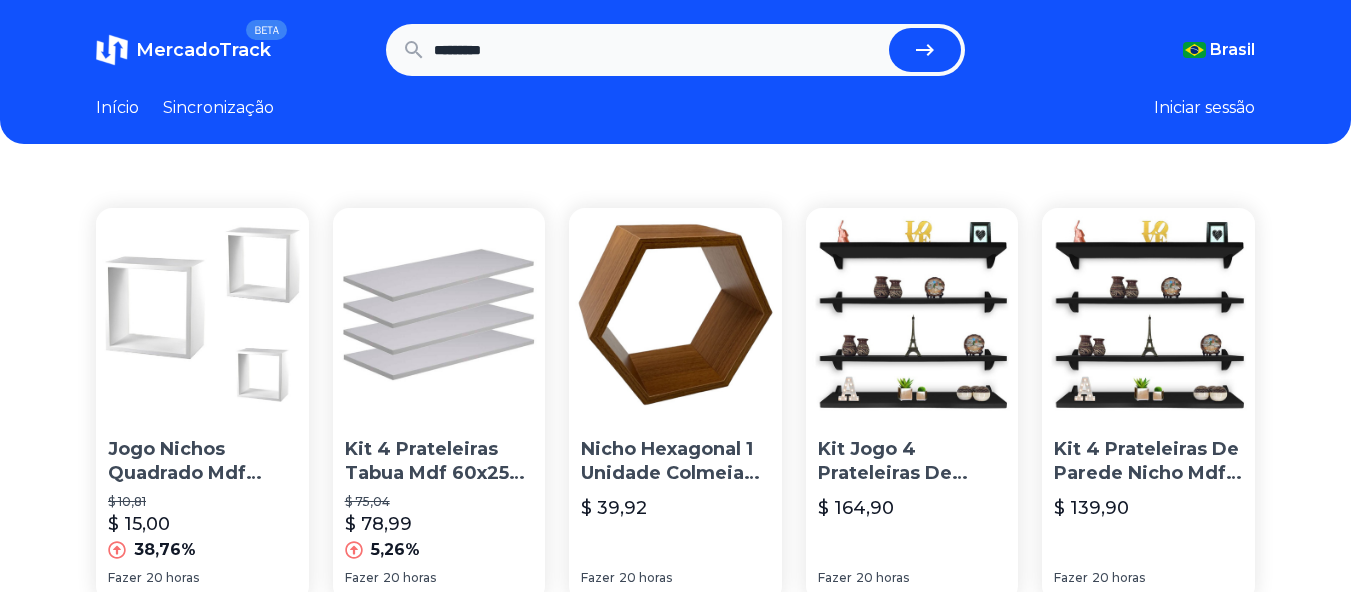 type on "********" 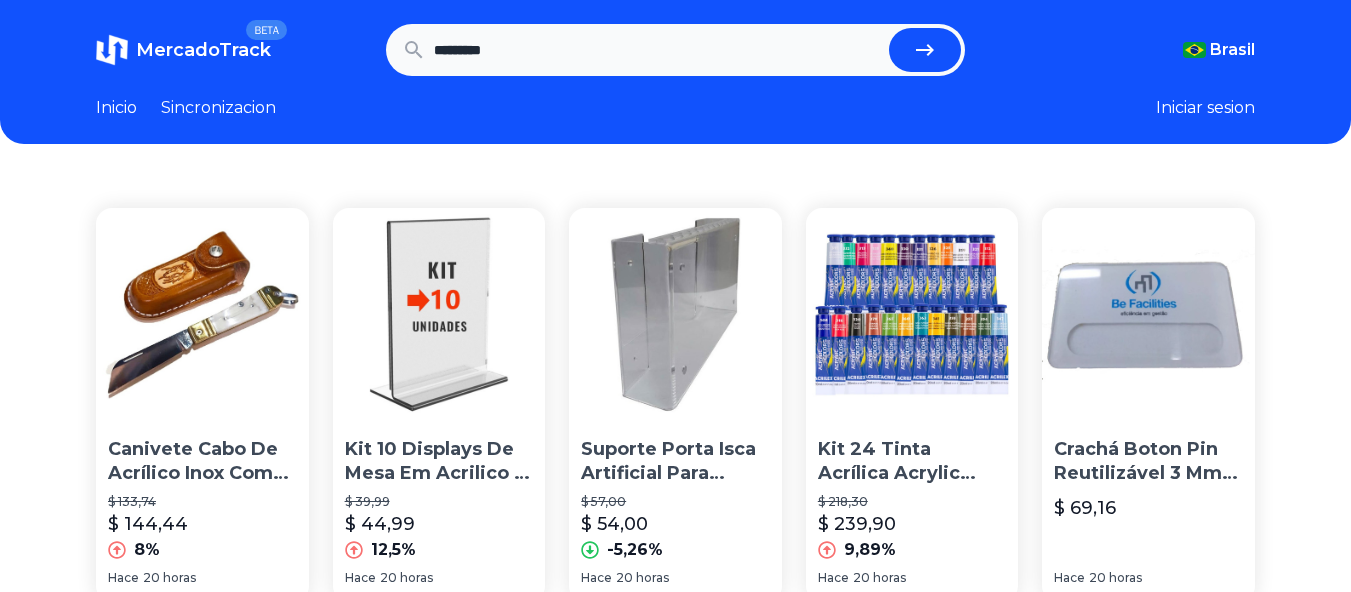 scroll, scrollTop: 0, scrollLeft: 0, axis: both 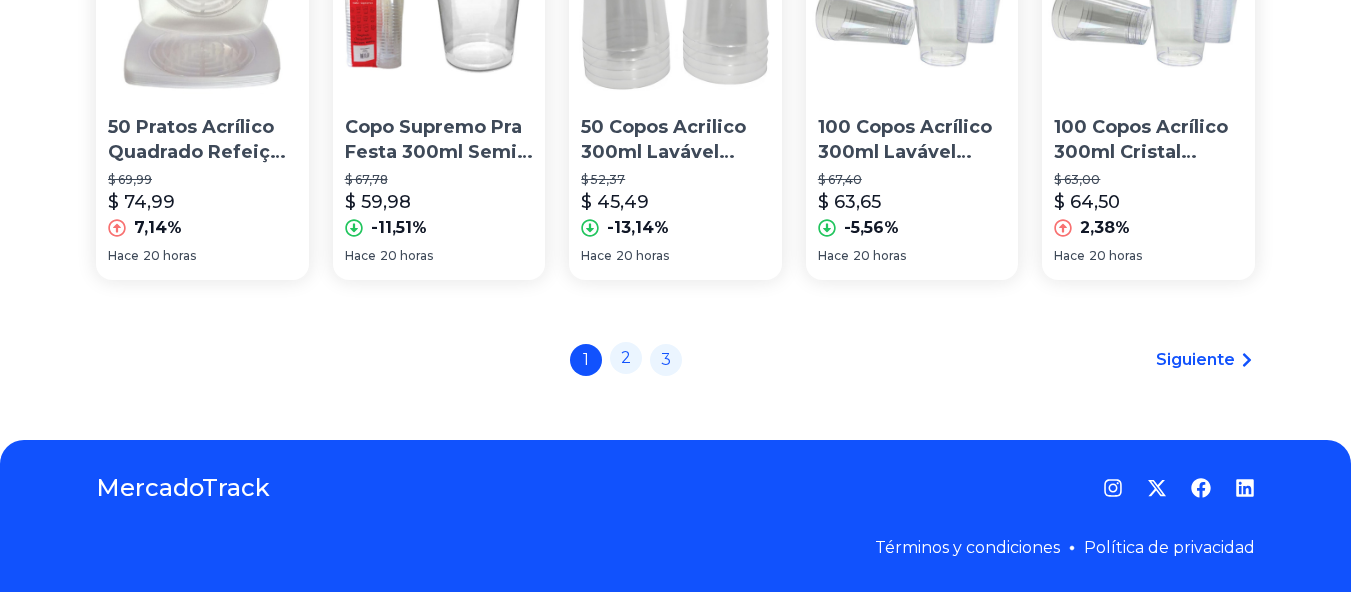 click on "2" at bounding box center (626, 358) 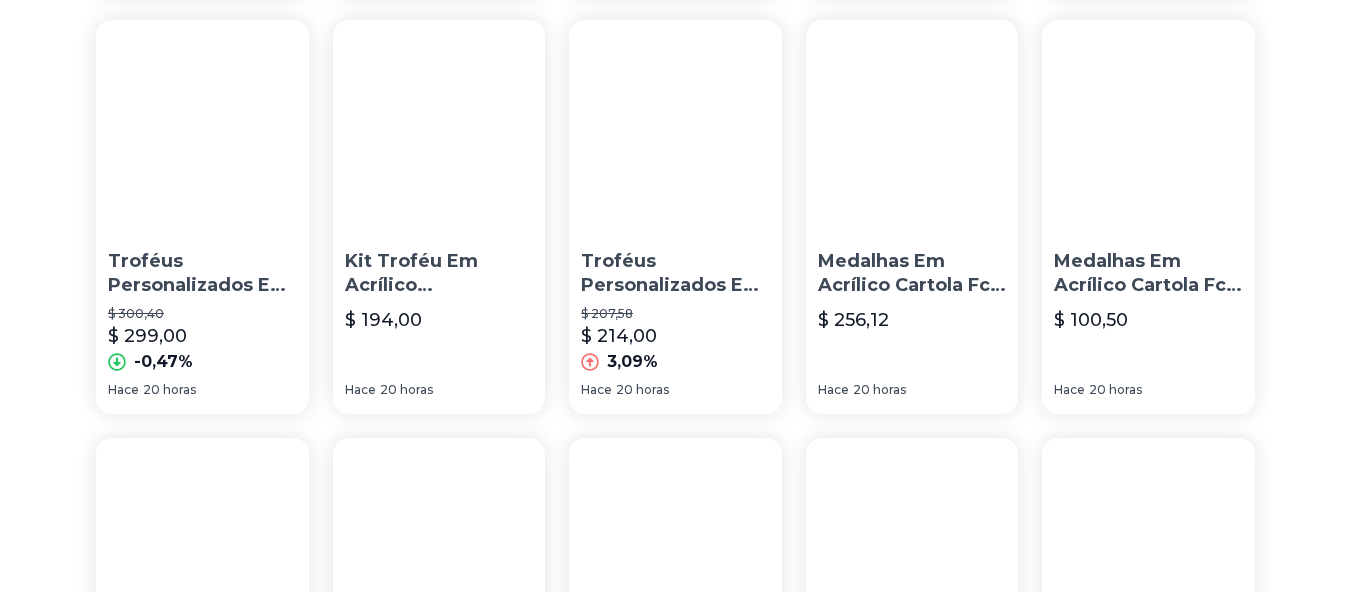 scroll, scrollTop: 602, scrollLeft: 0, axis: vertical 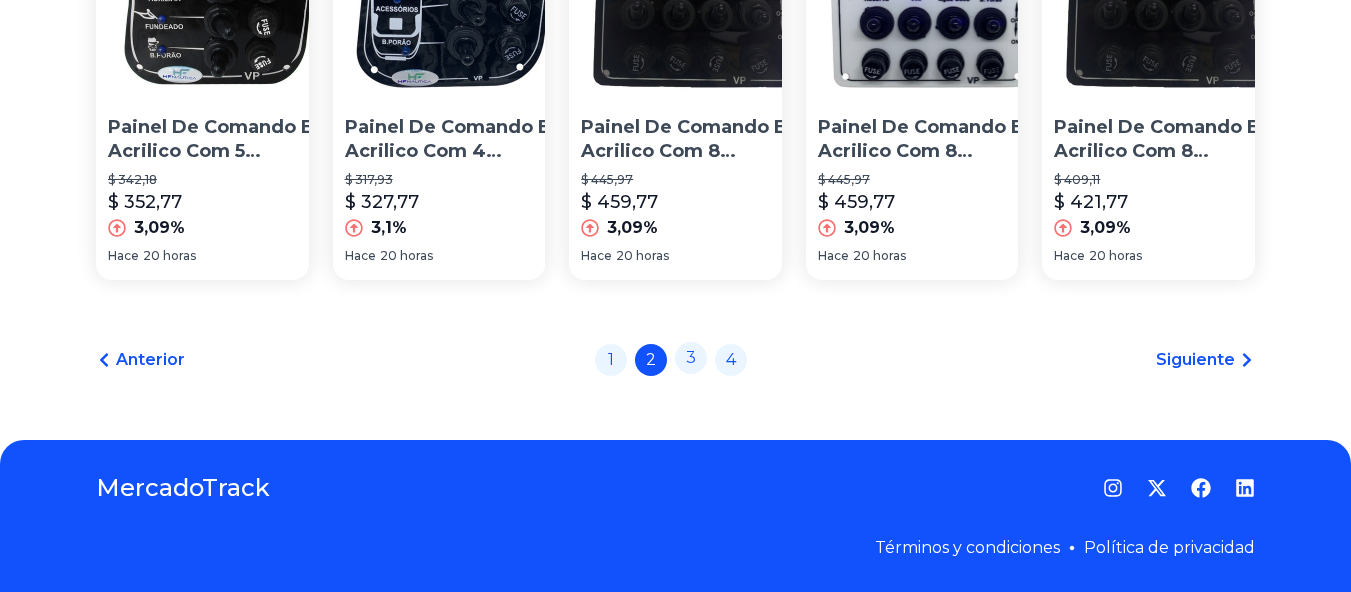 click on "3" at bounding box center [691, 358] 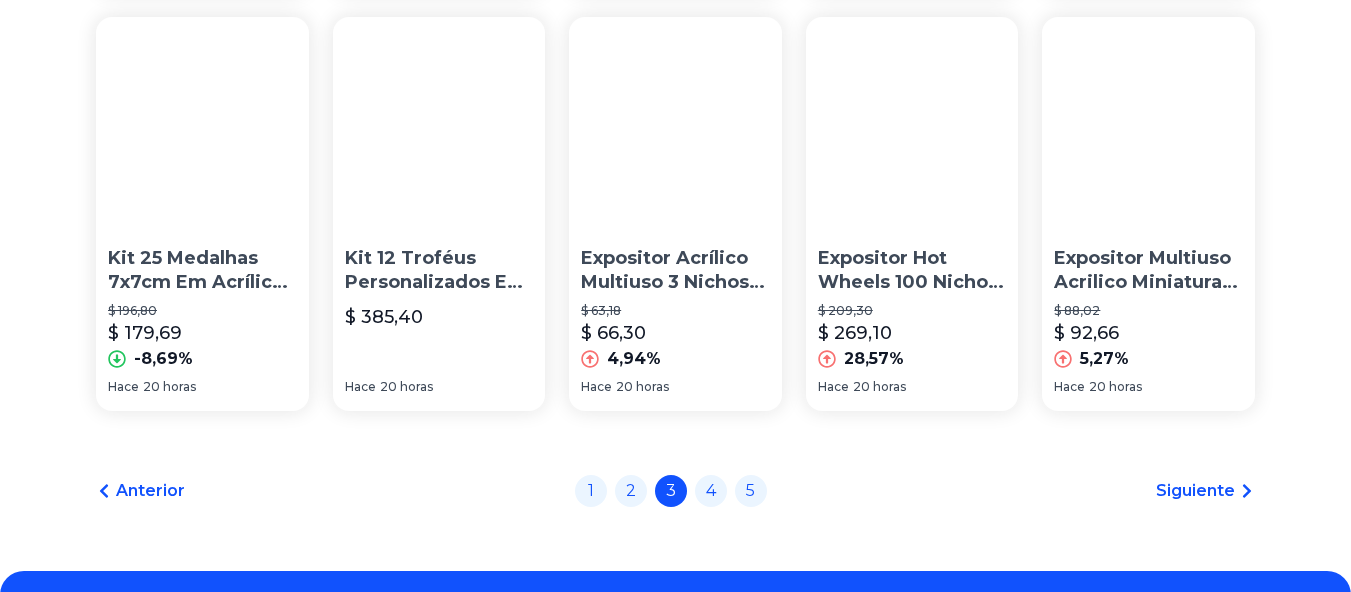 scroll, scrollTop: 1516, scrollLeft: 0, axis: vertical 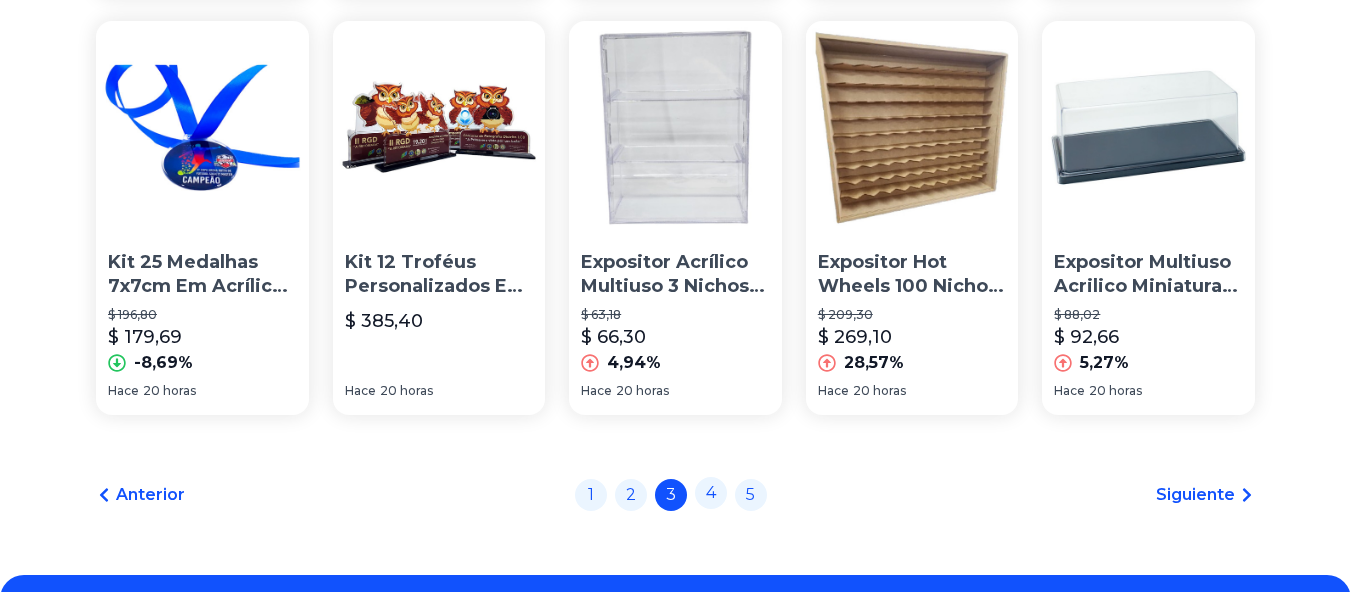 click on "4" at bounding box center [711, 493] 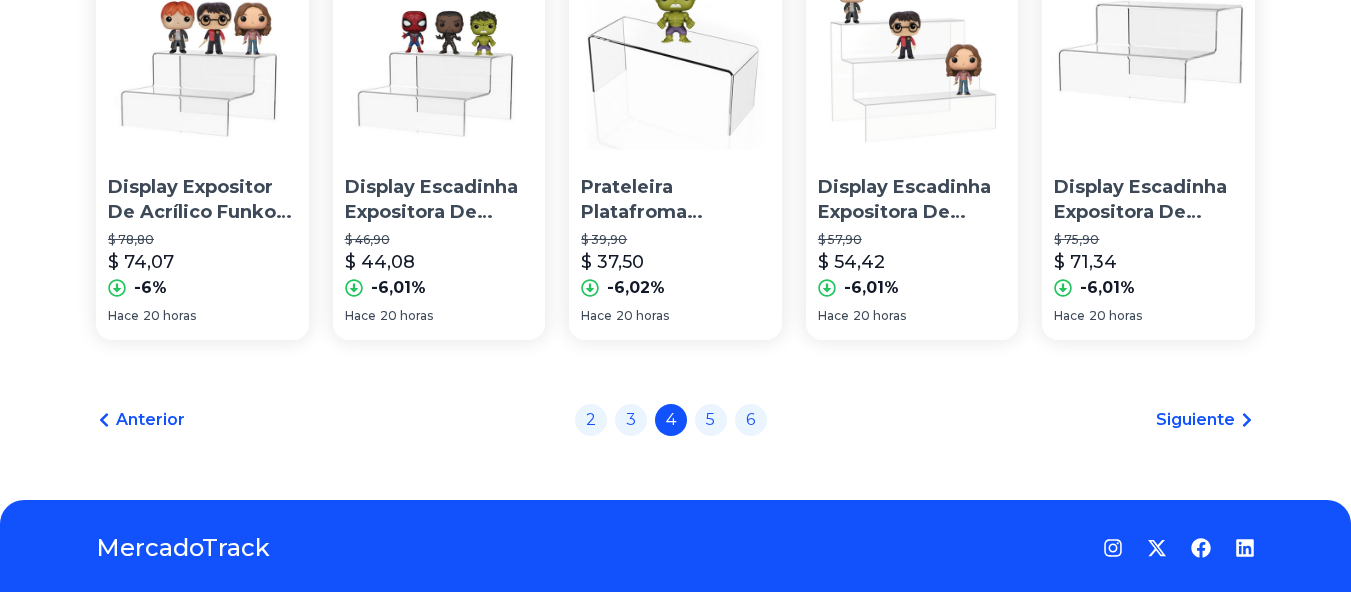 scroll, scrollTop: 0, scrollLeft: 0, axis: both 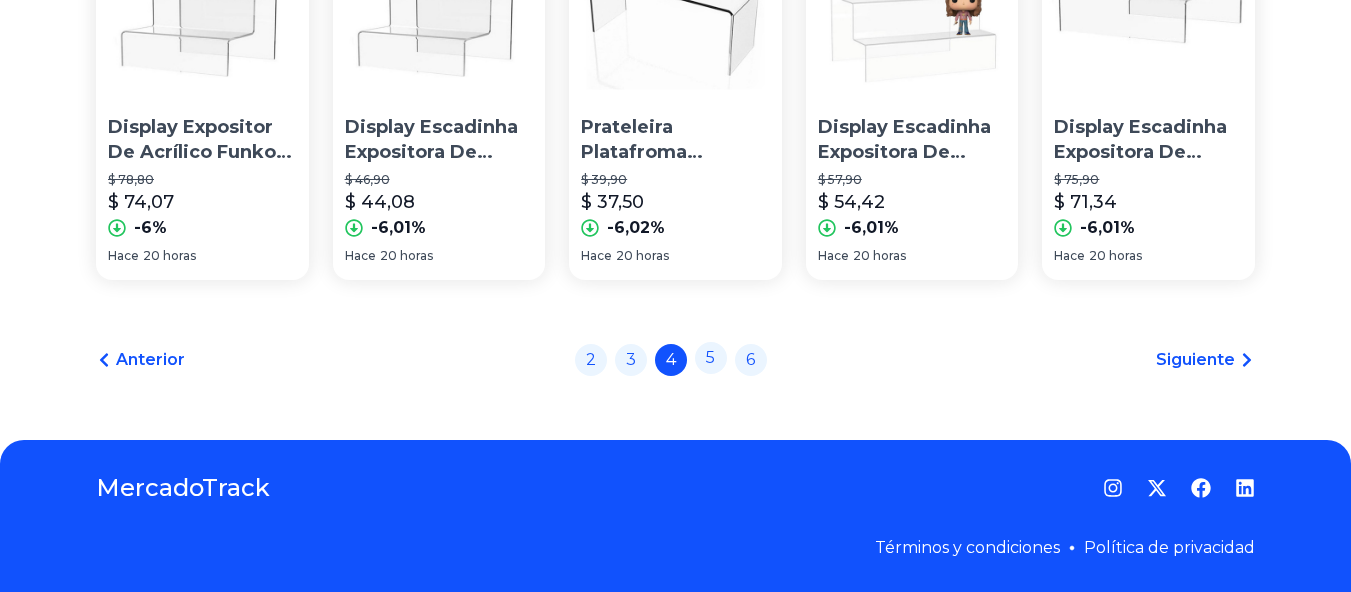 click on "5" at bounding box center [711, 358] 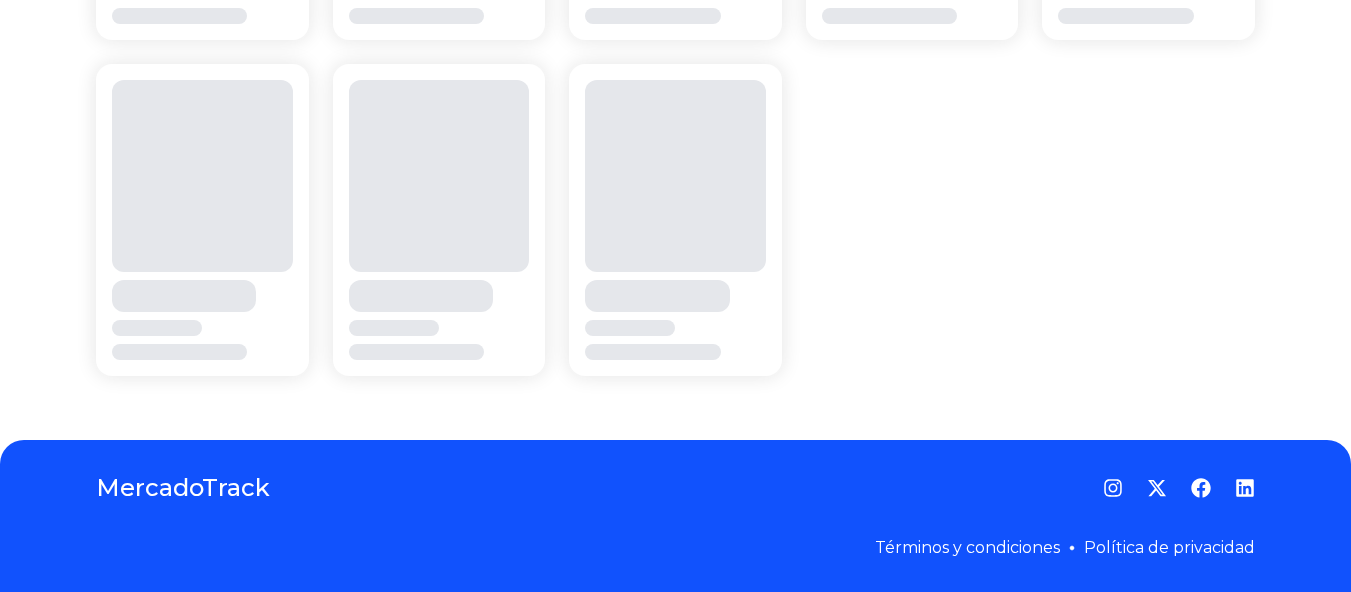 scroll, scrollTop: 0, scrollLeft: 0, axis: both 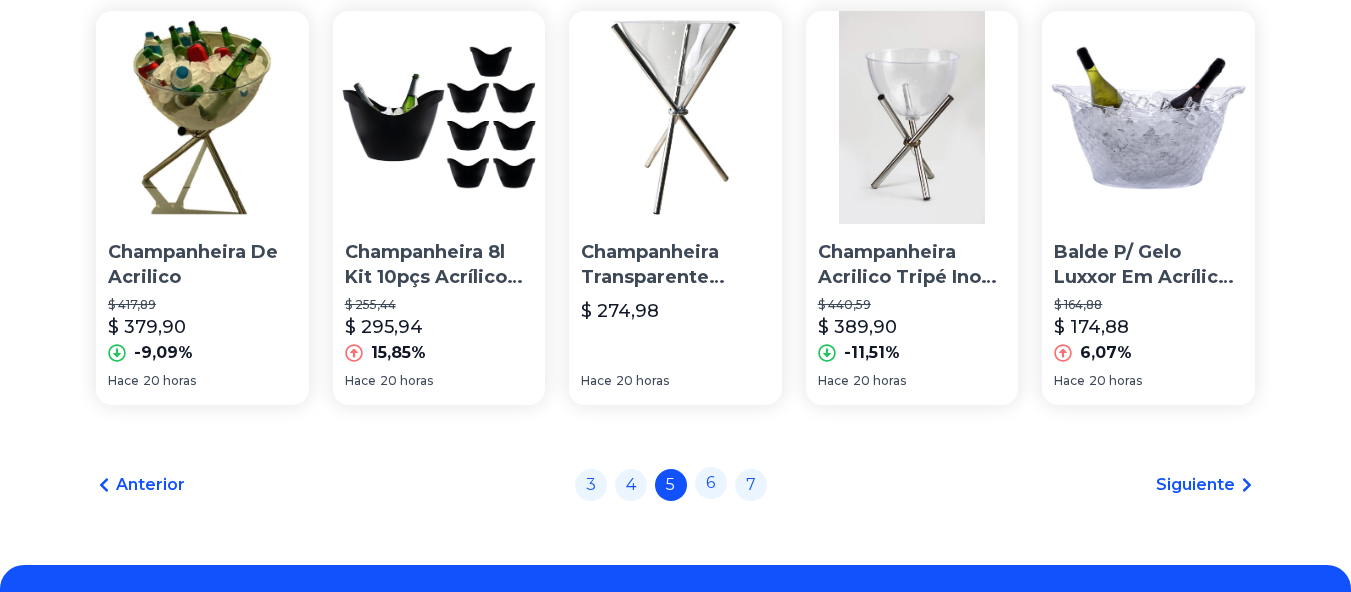 click on "6" at bounding box center (711, 483) 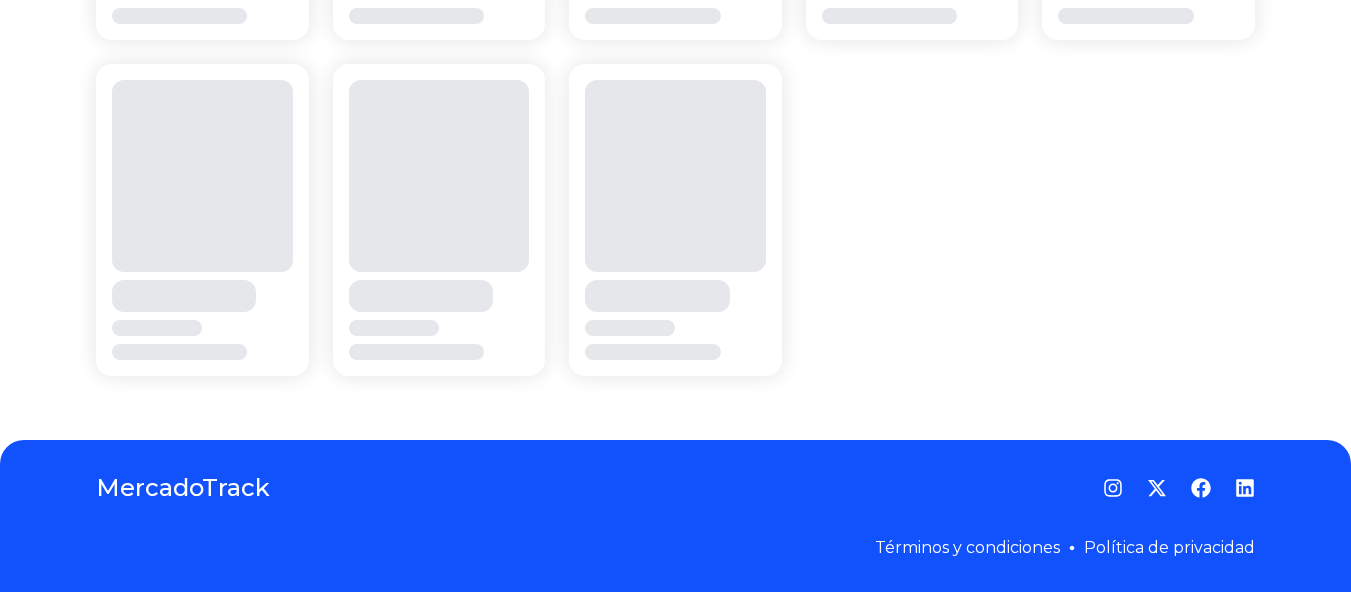 scroll, scrollTop: 0, scrollLeft: 0, axis: both 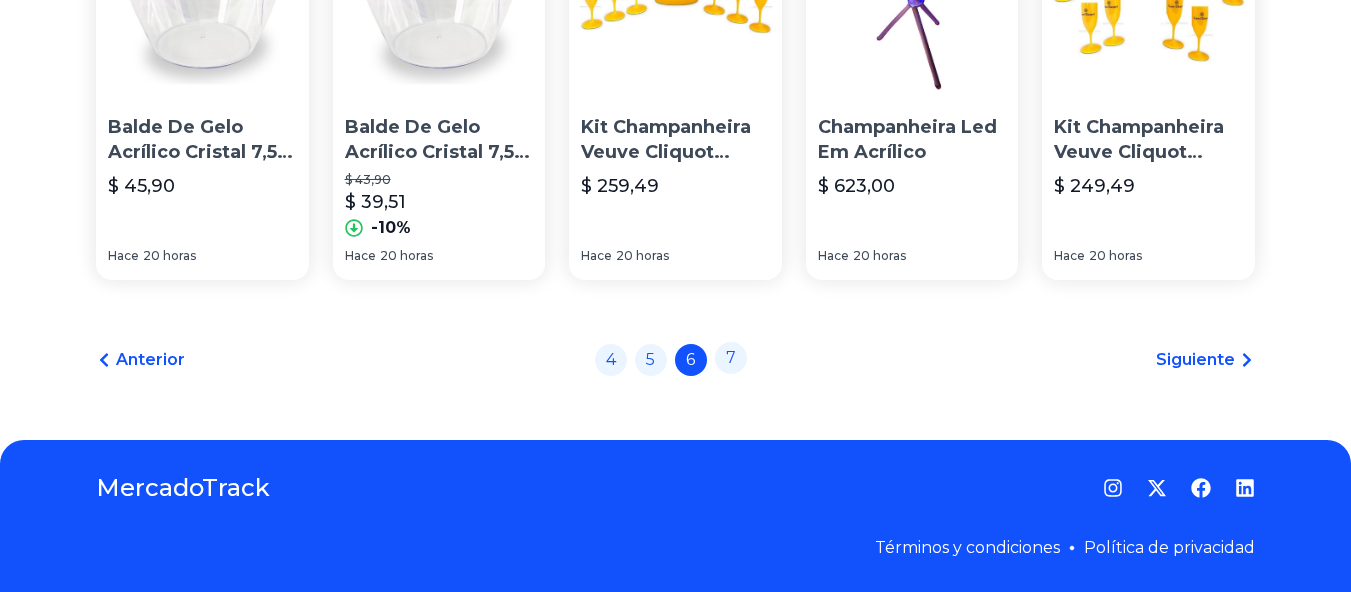 click on "7" at bounding box center (731, 358) 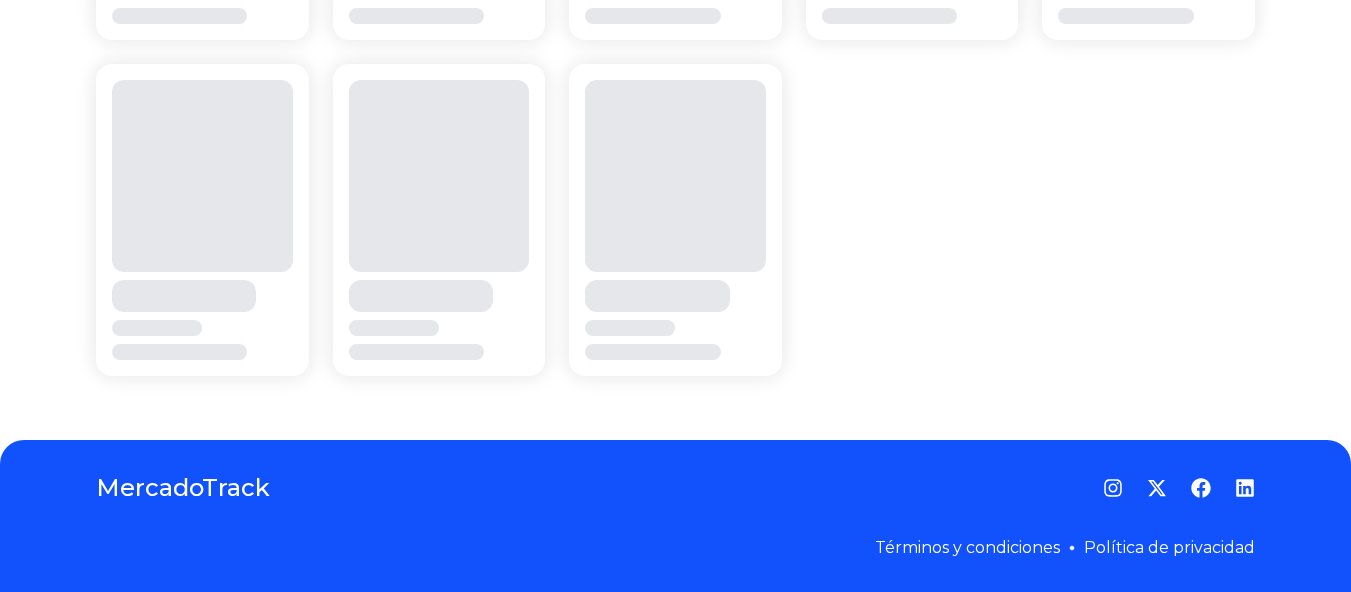 scroll, scrollTop: 0, scrollLeft: 0, axis: both 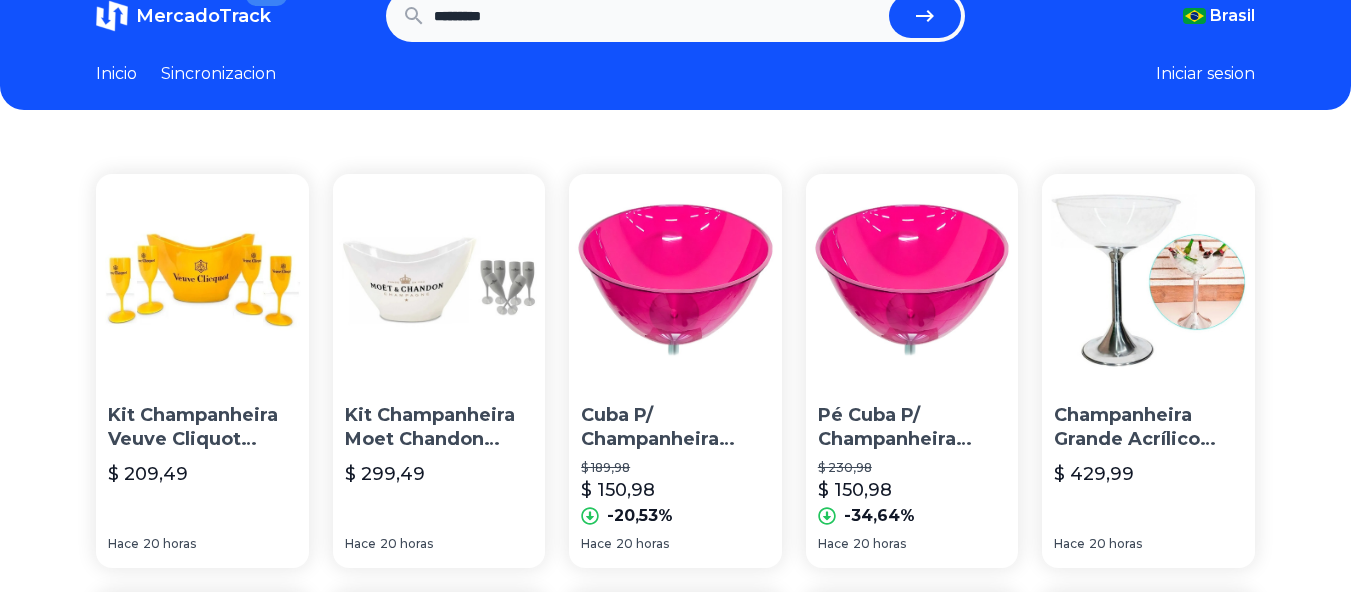 click on "Inicio" at bounding box center [116, 74] 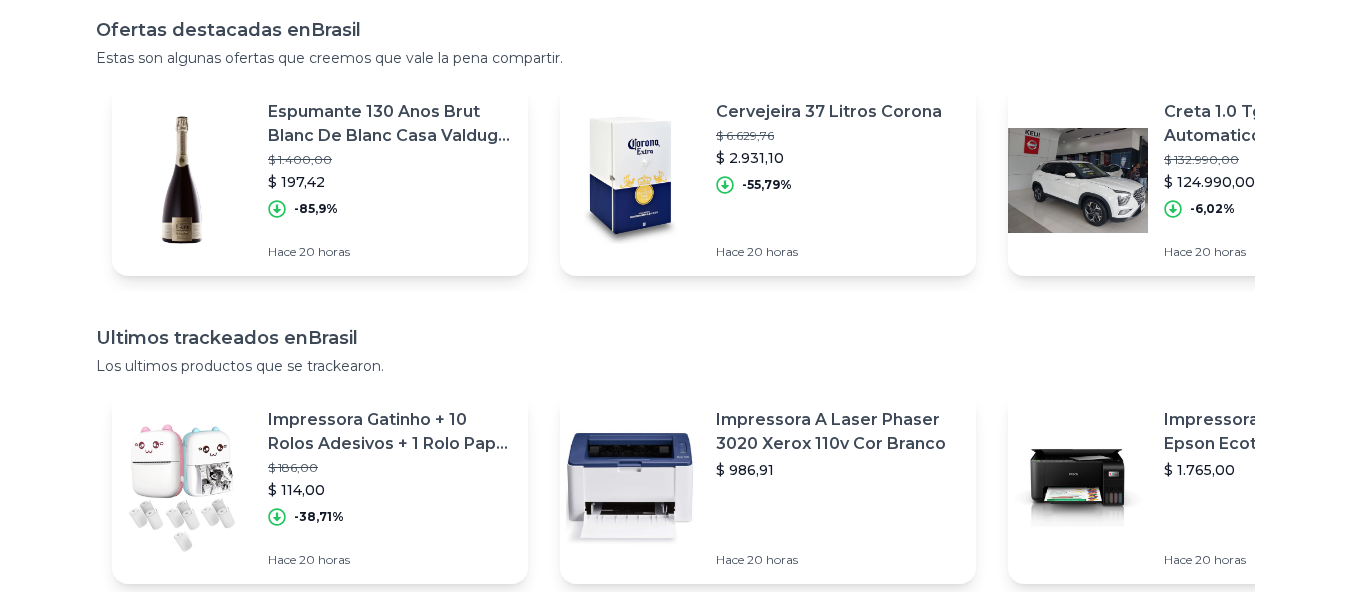 scroll, scrollTop: 194, scrollLeft: 0, axis: vertical 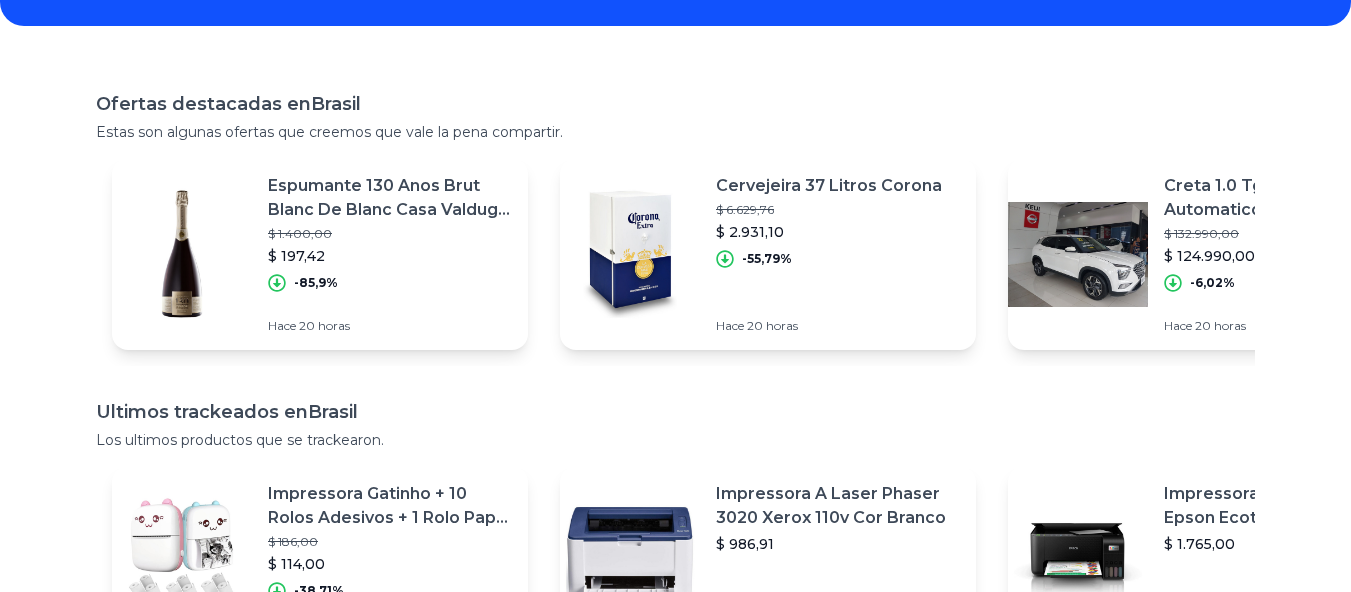 click on "$ 1.400,00" at bounding box center (390, 234) 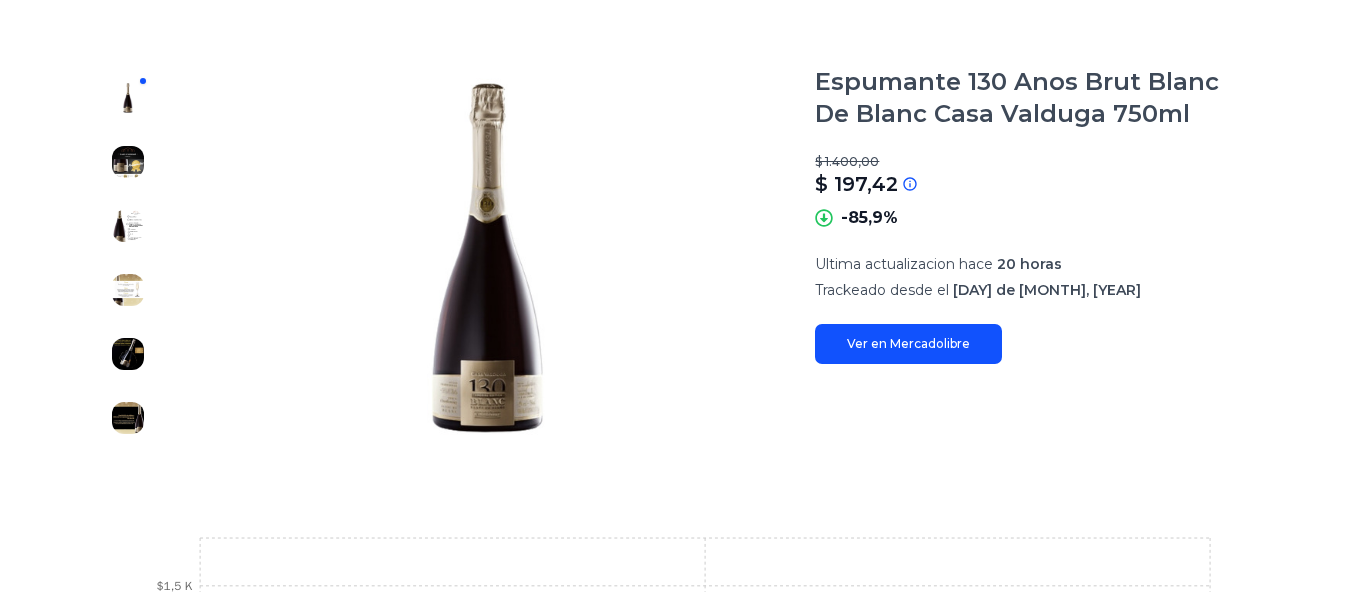 scroll, scrollTop: 237, scrollLeft: 0, axis: vertical 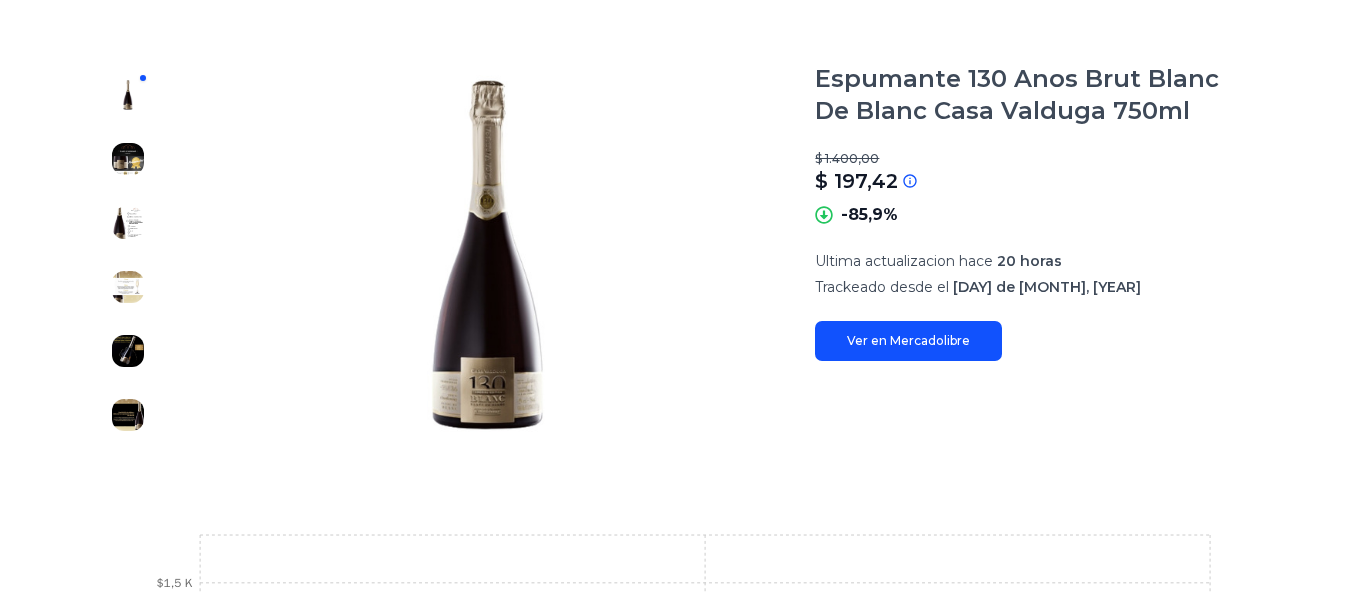 click on "Ver en Mercadolibre" at bounding box center [908, 341] 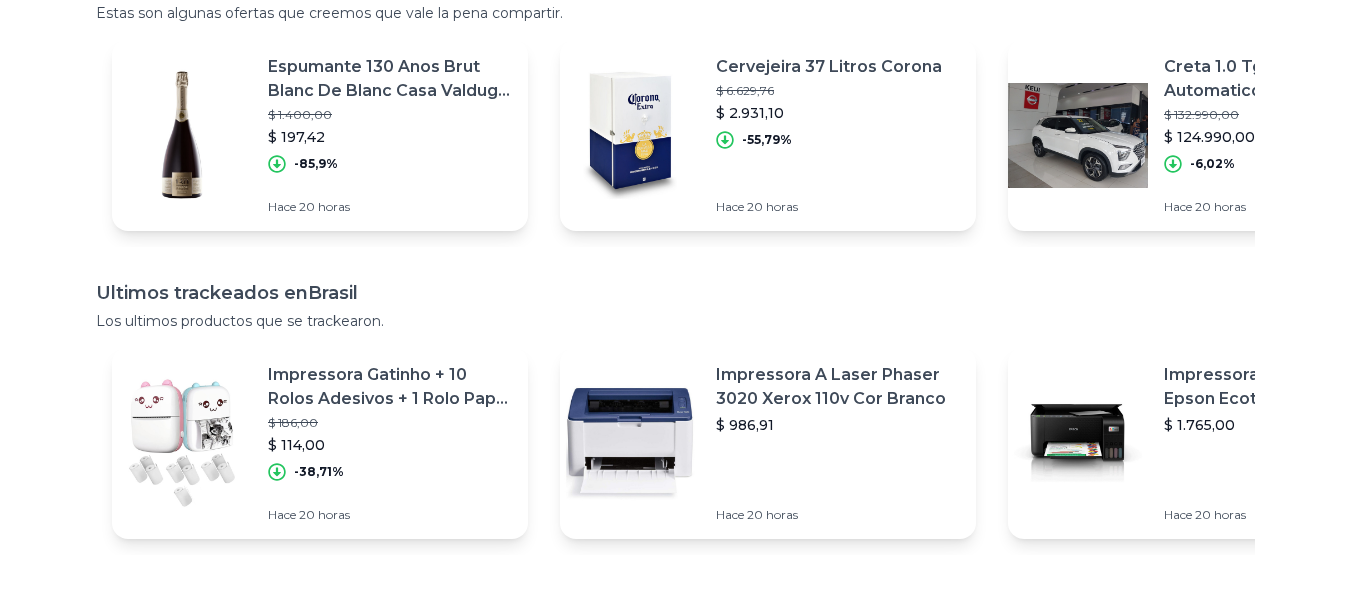 scroll, scrollTop: 118, scrollLeft: 0, axis: vertical 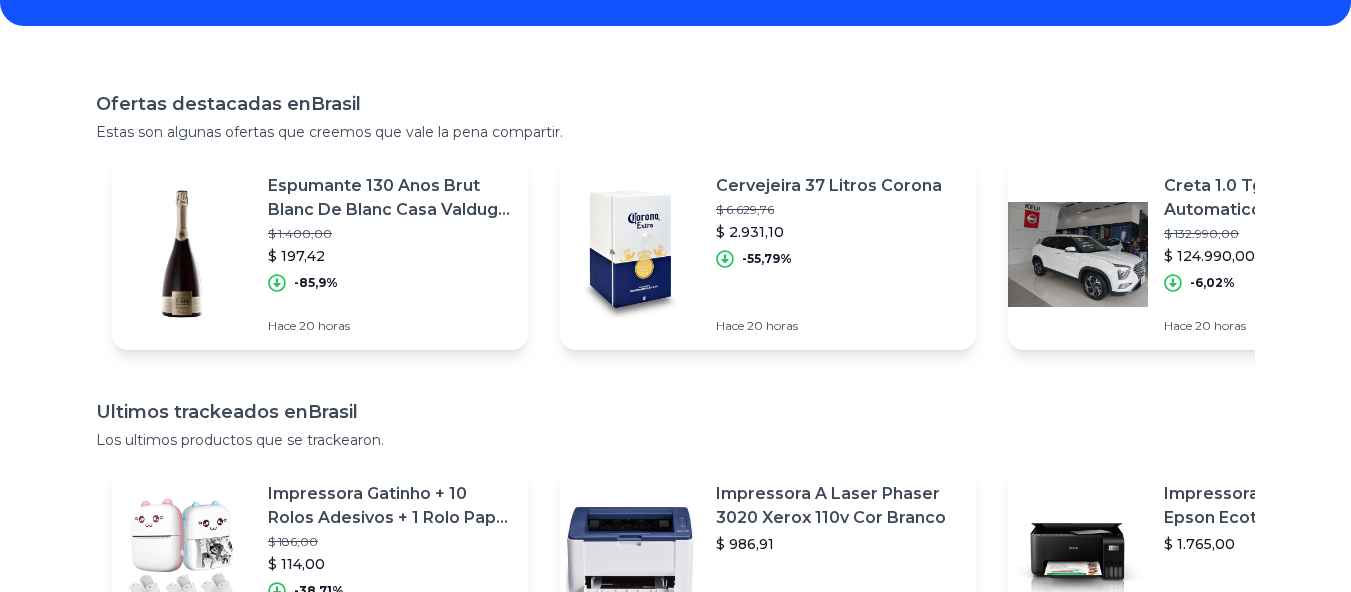 click on "Cervejeira 37 Litros Corona $ 6.629,76 $ 2.931,10 -55,79% Hace   20 horas" at bounding box center [837, 254] 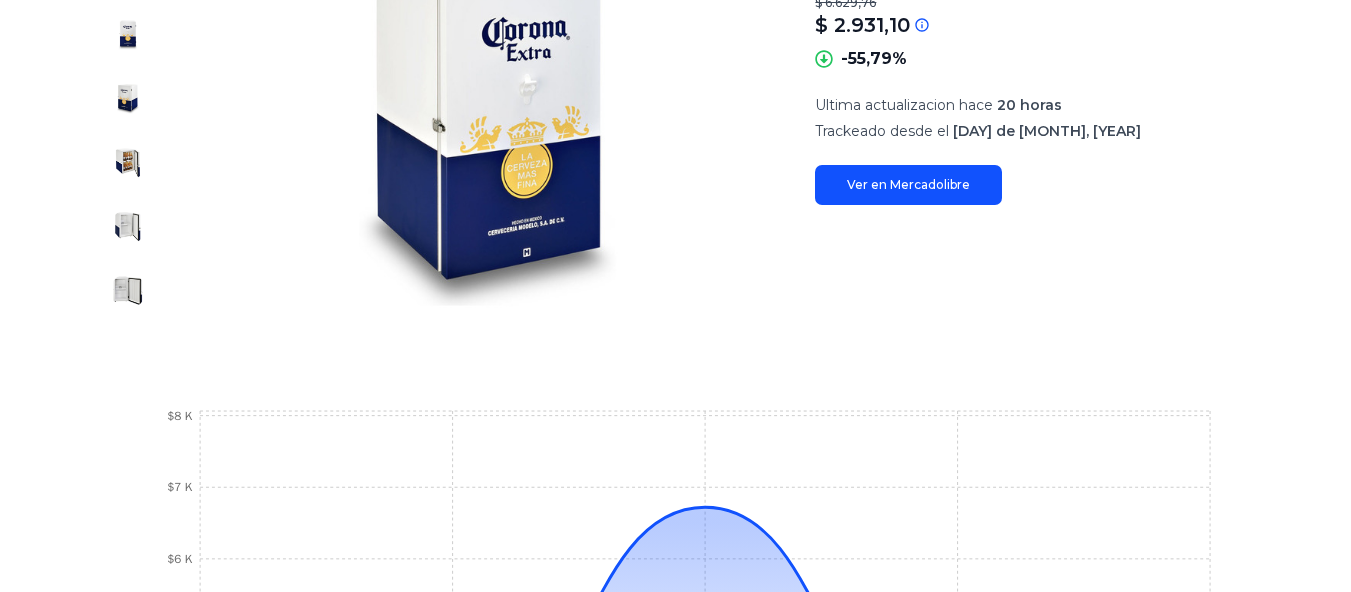 scroll, scrollTop: 414, scrollLeft: 0, axis: vertical 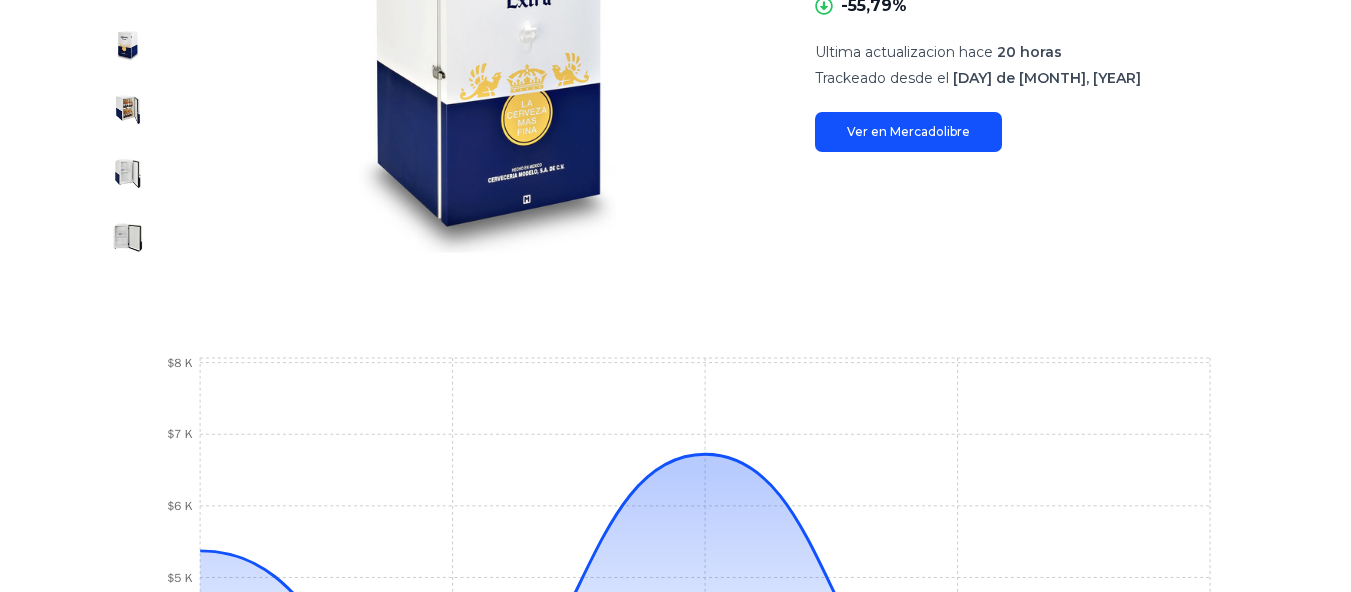 click on "Ver en Mercadolibre" at bounding box center (908, 132) 